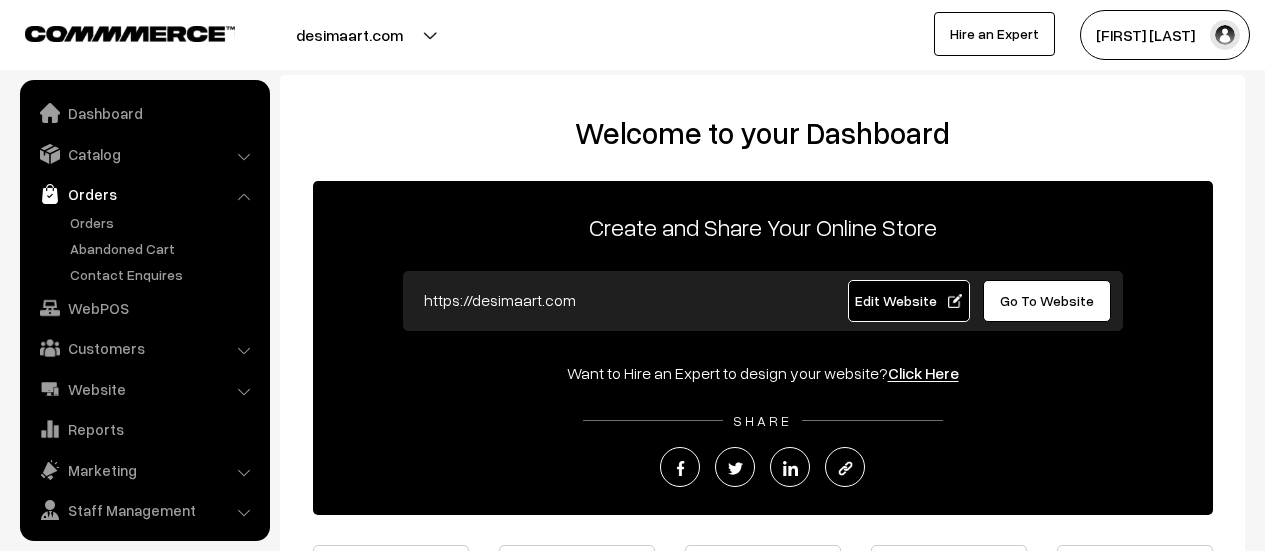 scroll, scrollTop: 0, scrollLeft: 0, axis: both 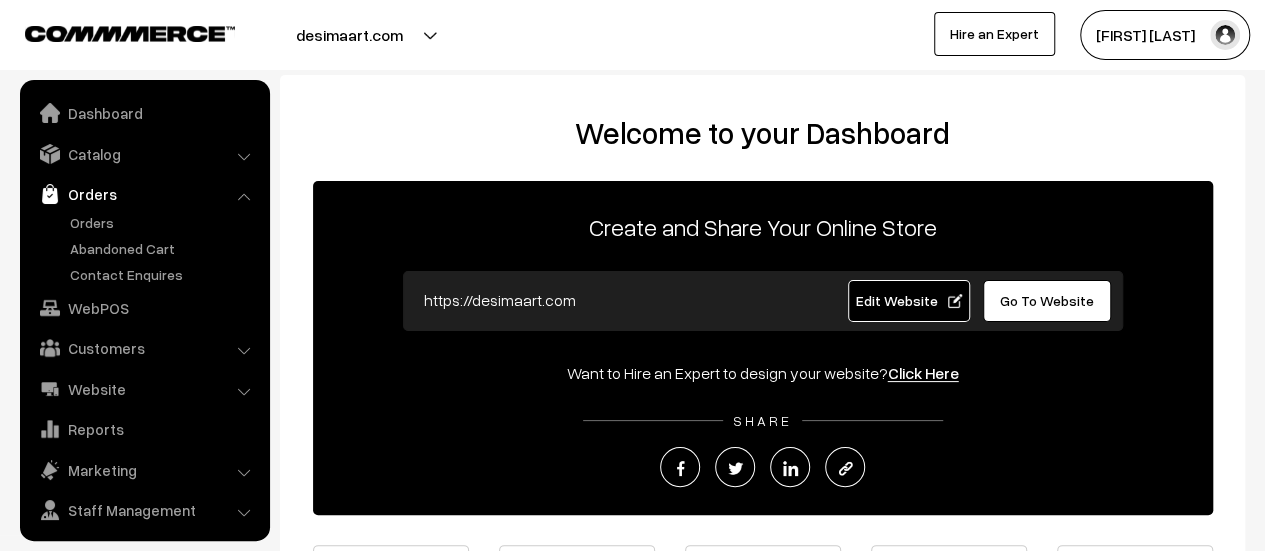 click on "Orders" at bounding box center [164, 222] 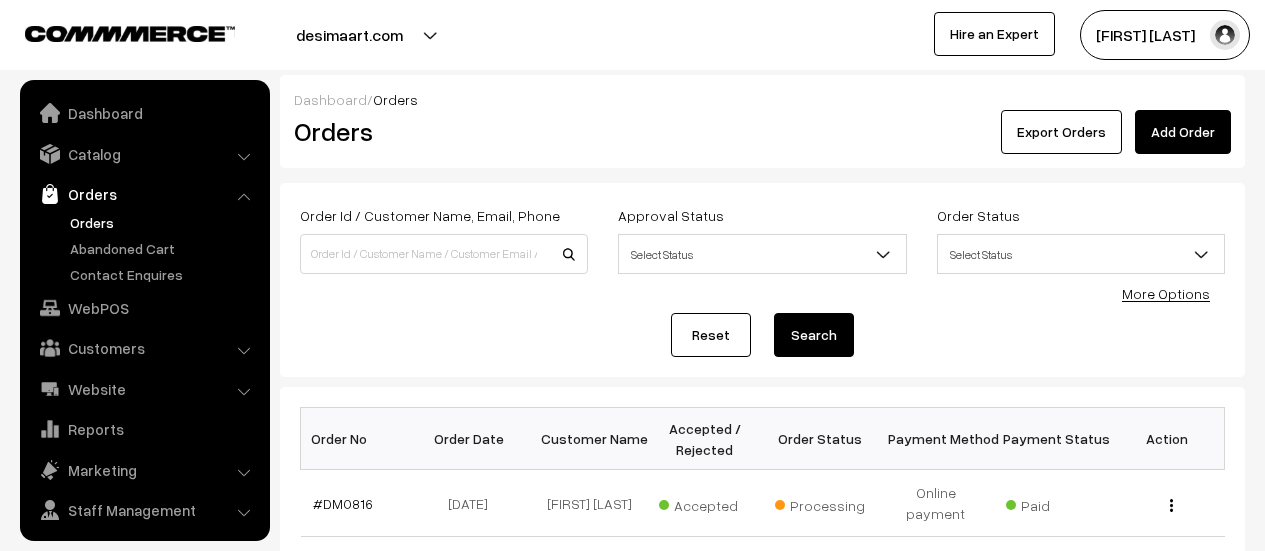 scroll, scrollTop: 0, scrollLeft: 0, axis: both 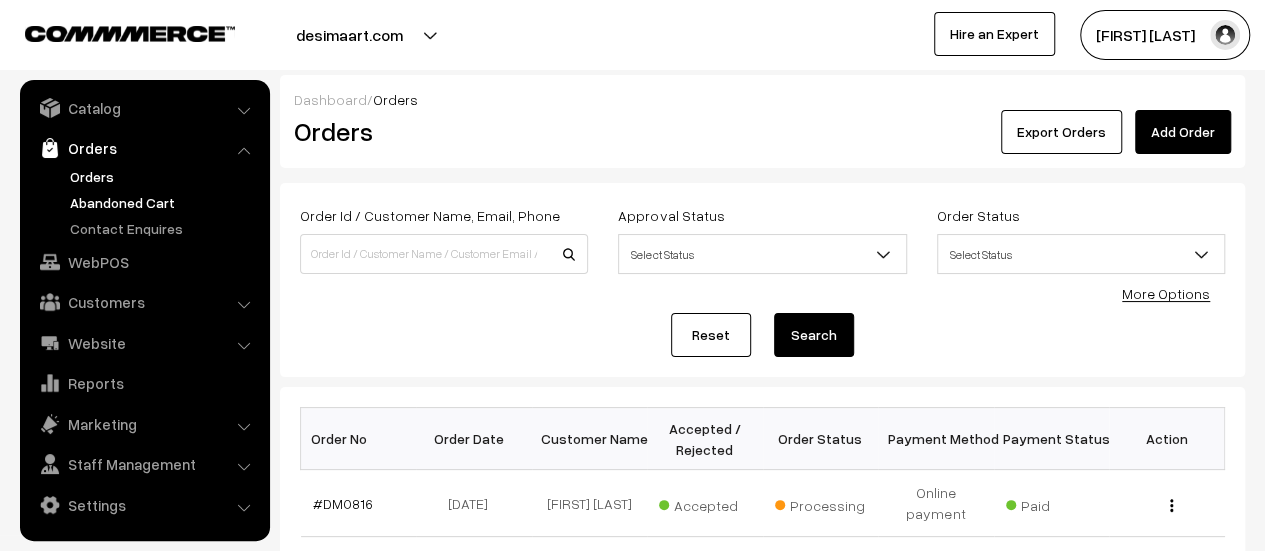 click on "Abandoned Cart" at bounding box center (164, 202) 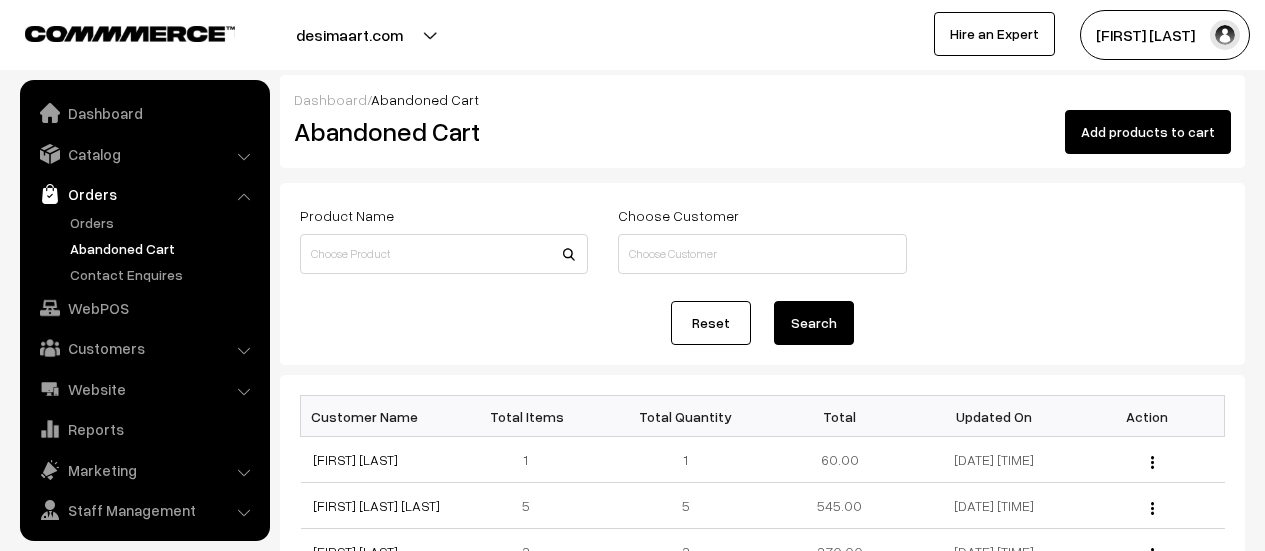 scroll, scrollTop: 0, scrollLeft: 0, axis: both 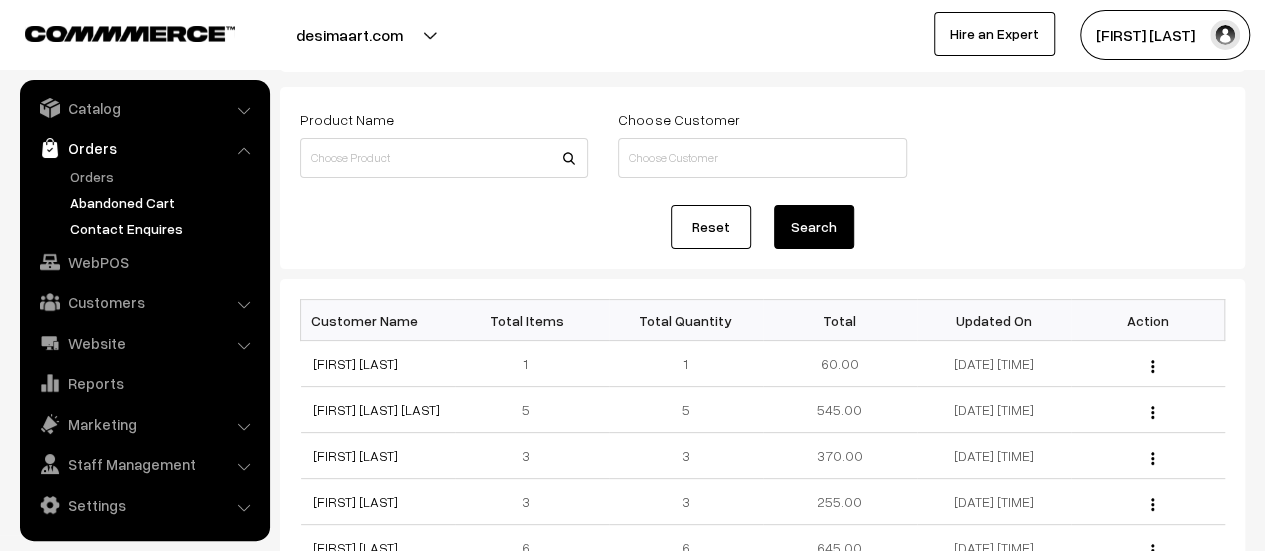click on "Contact Enquires" at bounding box center (164, 228) 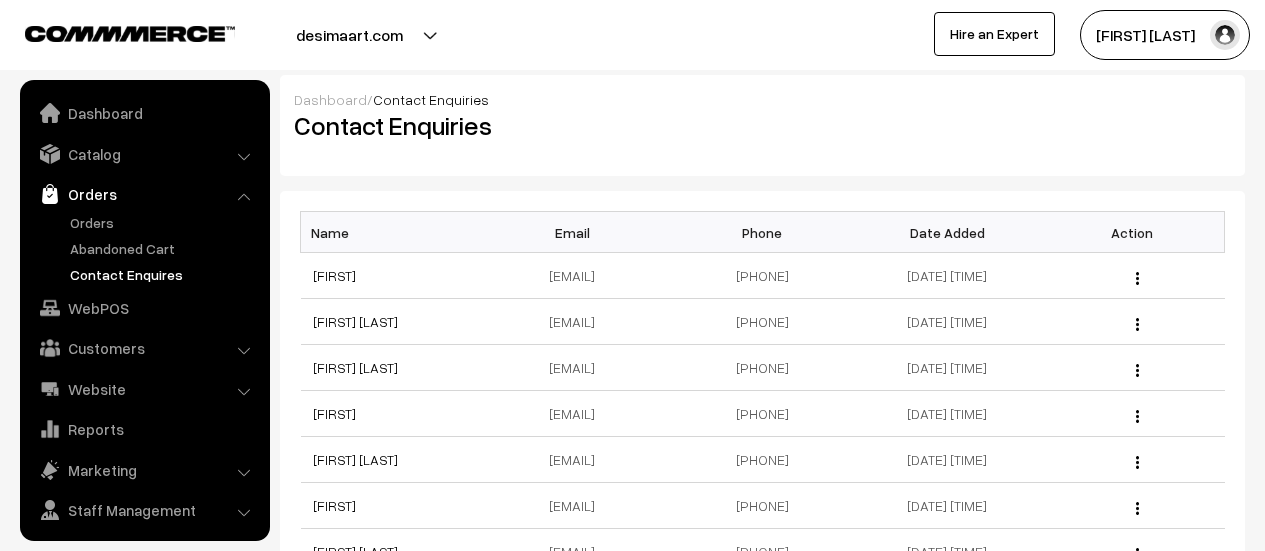 scroll, scrollTop: 0, scrollLeft: 0, axis: both 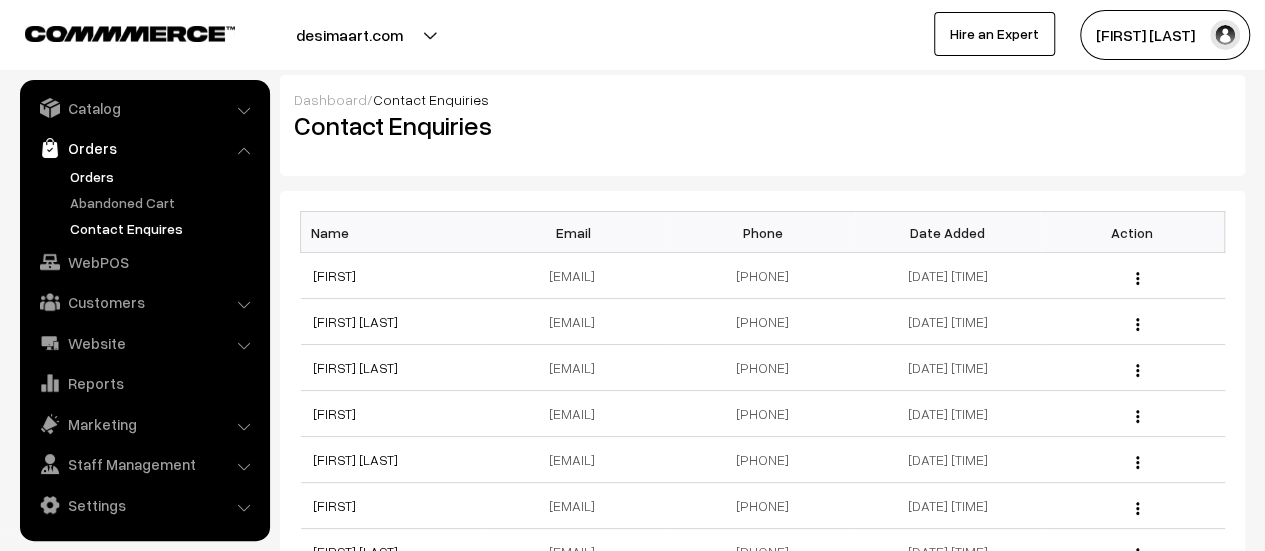 click on "Orders" at bounding box center (164, 176) 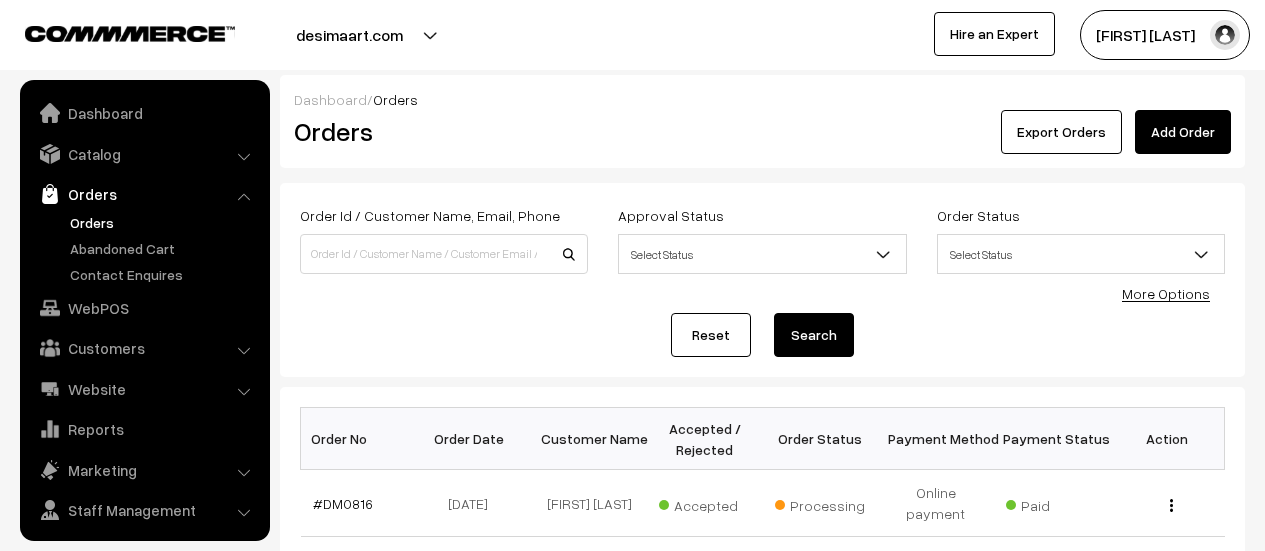 scroll, scrollTop: 0, scrollLeft: 0, axis: both 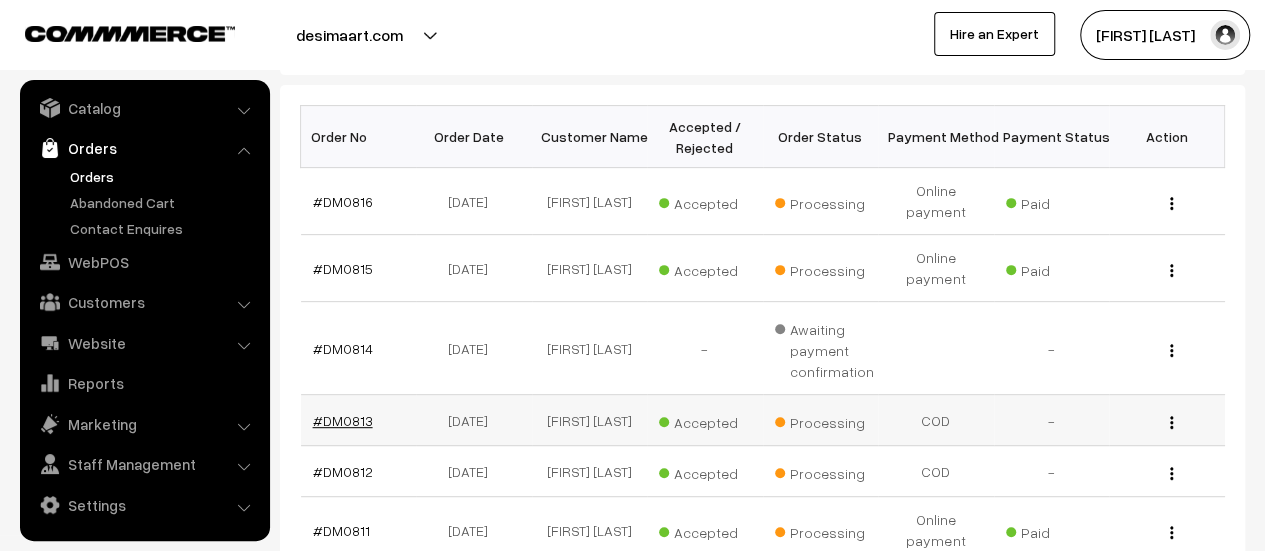 click on "#DM0813" at bounding box center (343, 420) 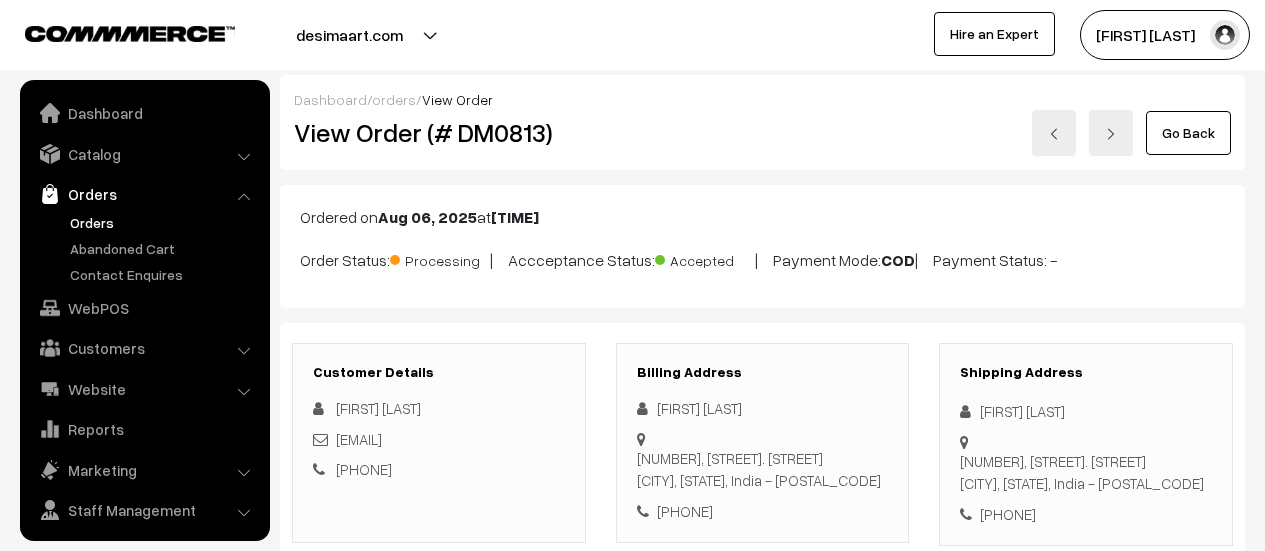 scroll, scrollTop: 100, scrollLeft: 0, axis: vertical 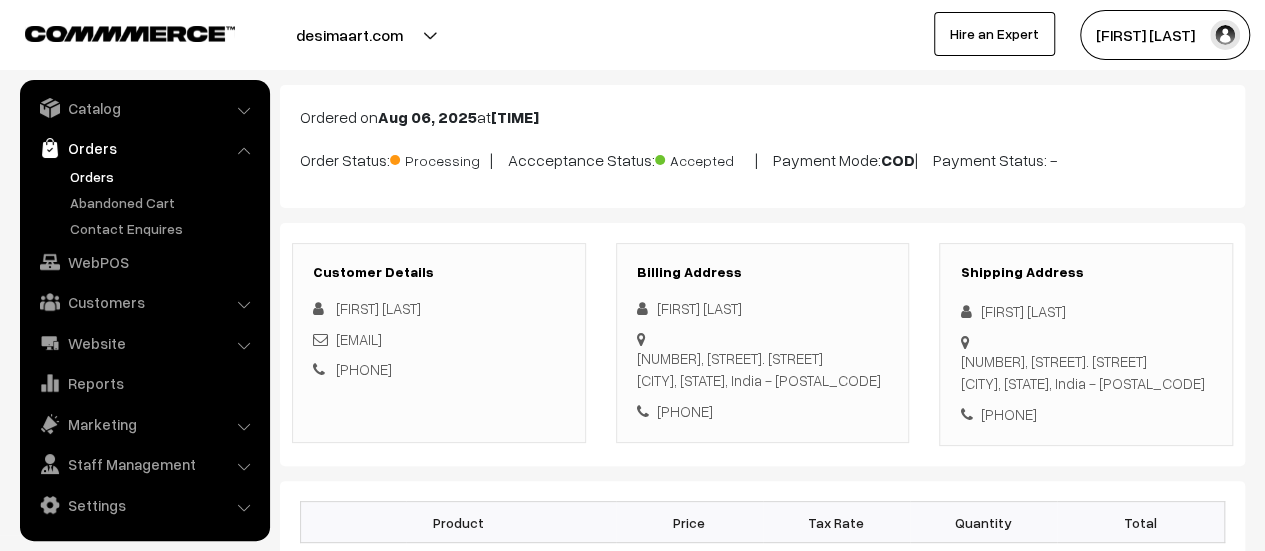 drag, startPoint x: 636, startPoint y: 354, endPoint x: 864, endPoint y: 396, distance: 231.83615 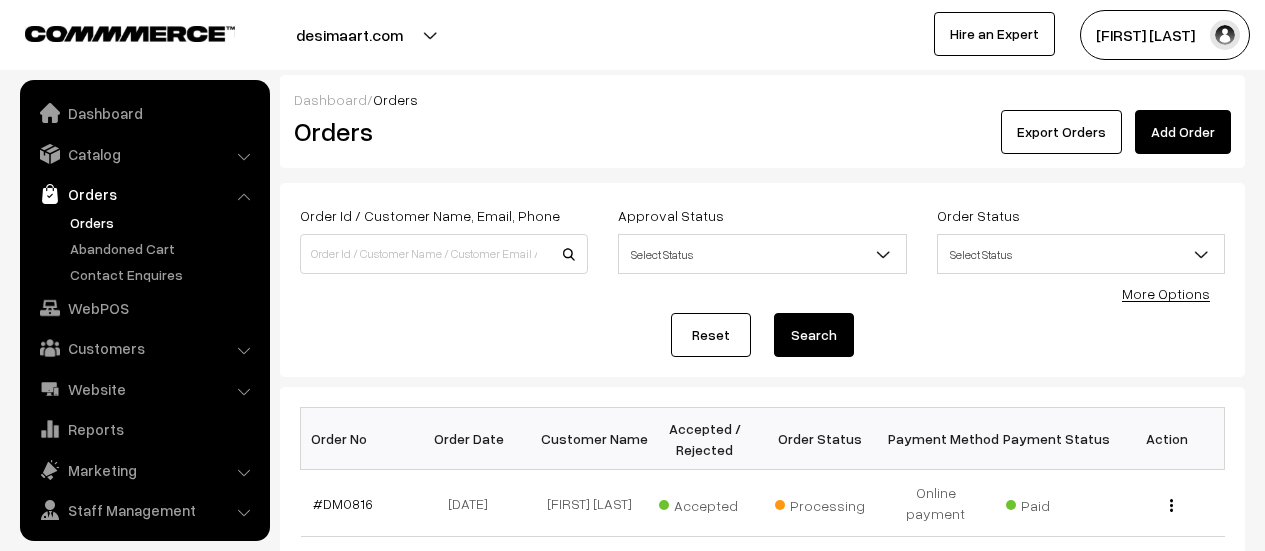 scroll, scrollTop: 302, scrollLeft: 0, axis: vertical 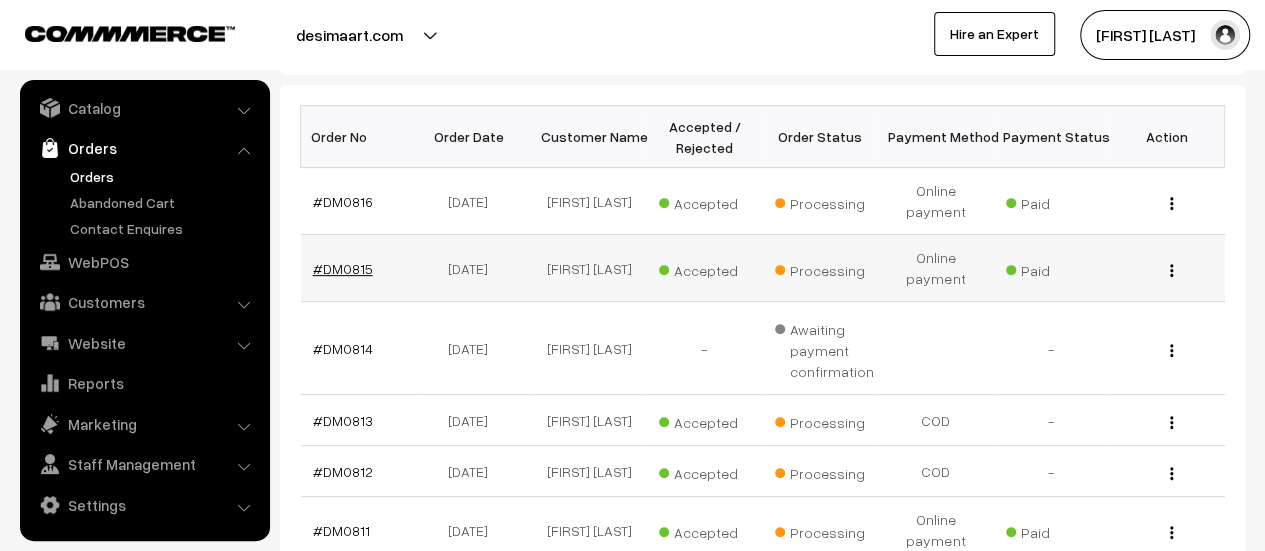click on "#DM0815" at bounding box center [343, 268] 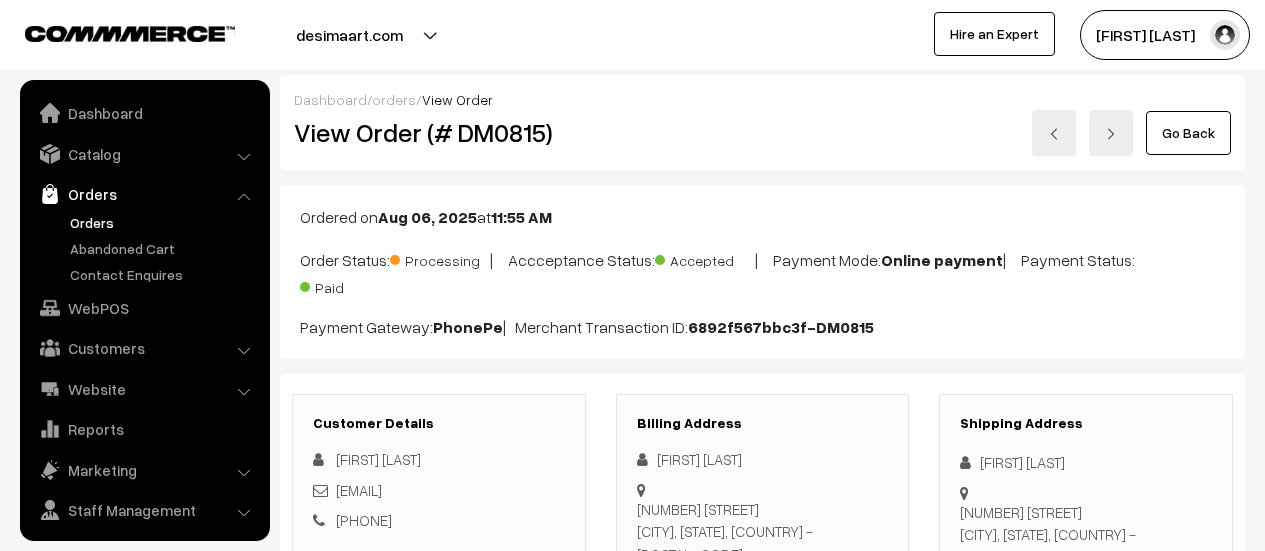 scroll, scrollTop: 0, scrollLeft: 0, axis: both 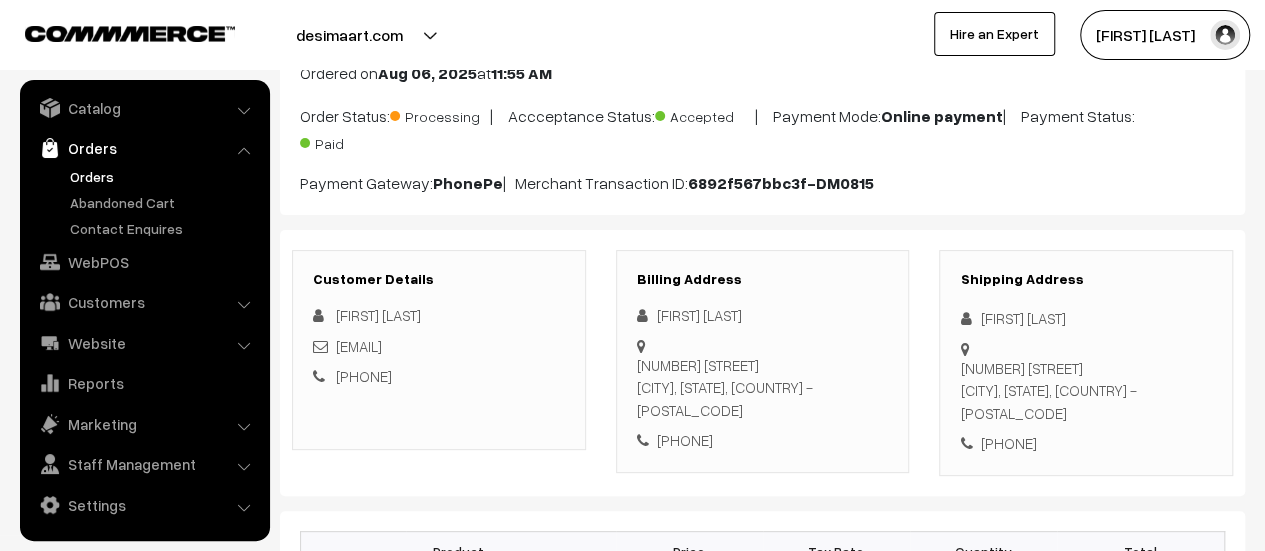 drag, startPoint x: 636, startPoint y: 357, endPoint x: 876, endPoint y: 403, distance: 244.36858 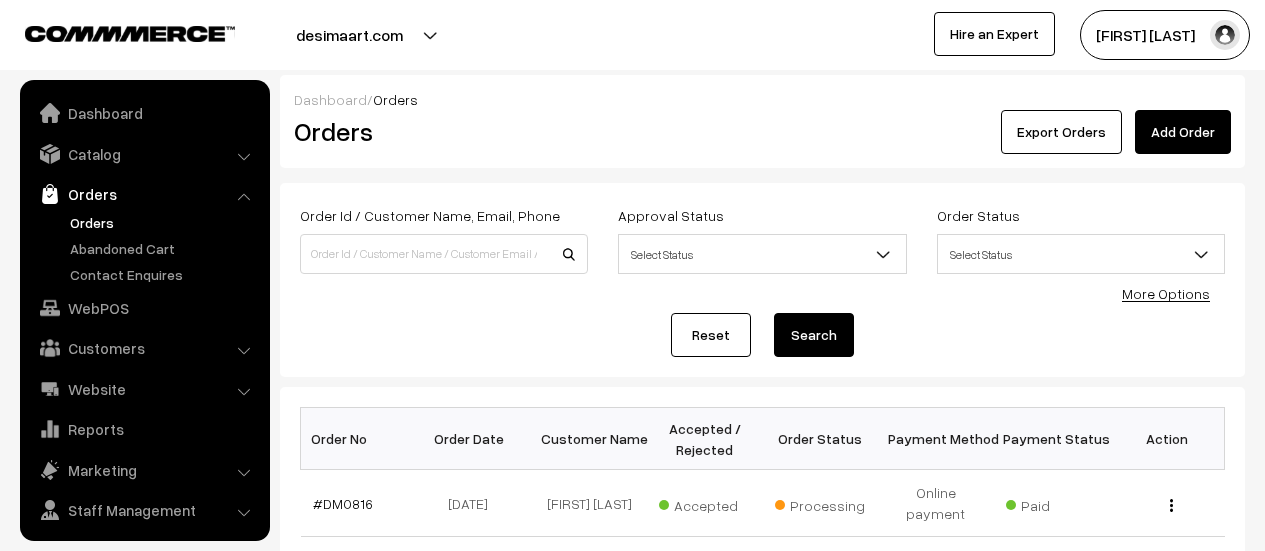 scroll, scrollTop: 302, scrollLeft: 0, axis: vertical 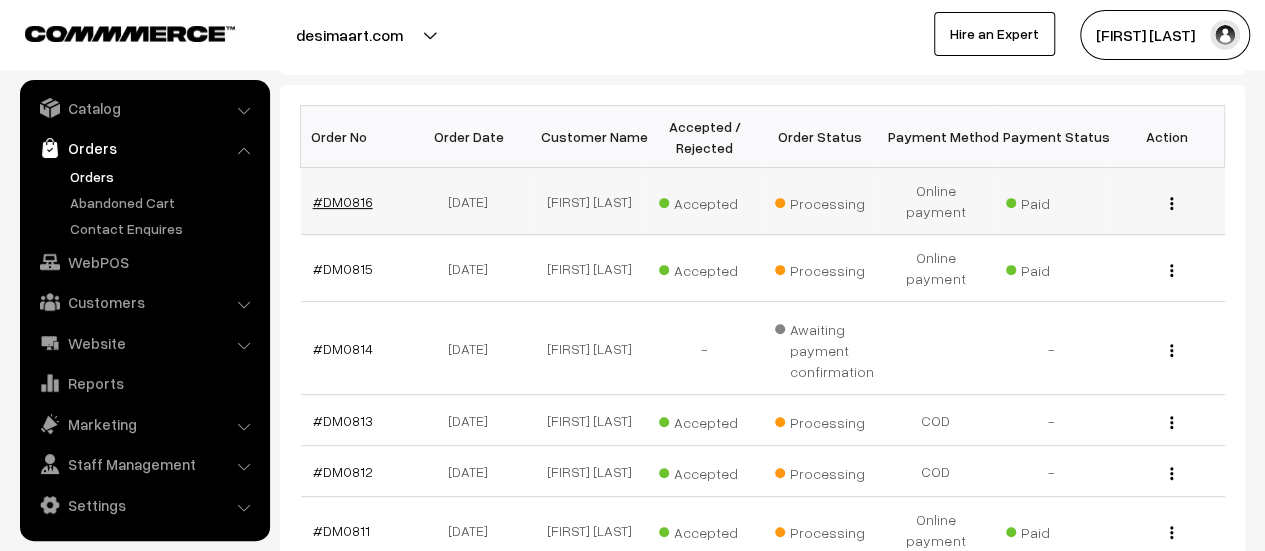 click on "#DM0816" at bounding box center (343, 201) 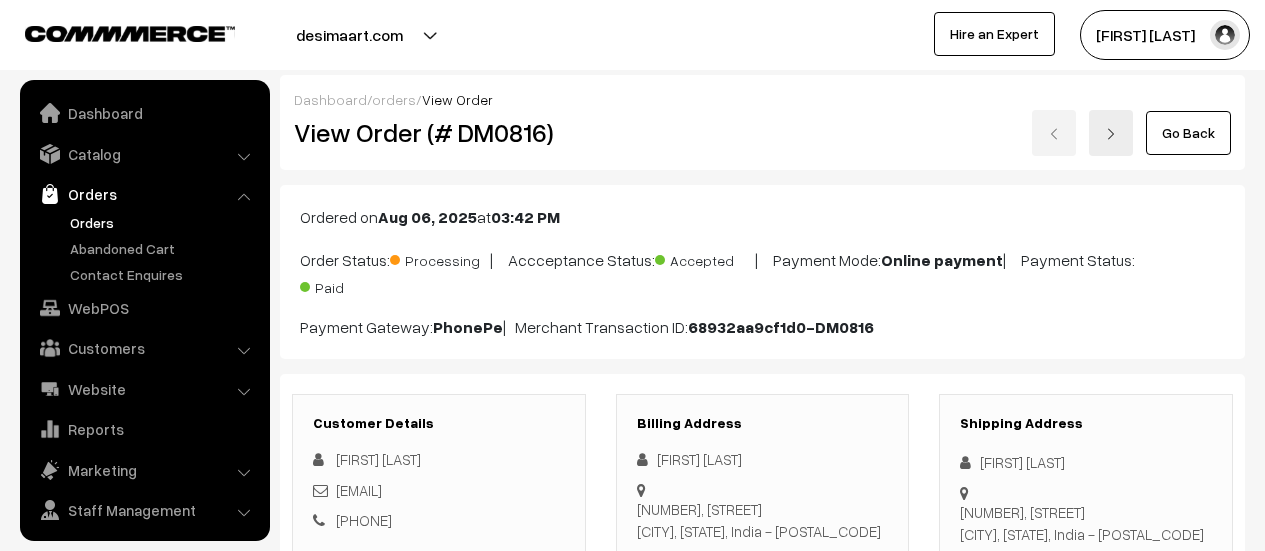 scroll, scrollTop: 0, scrollLeft: 0, axis: both 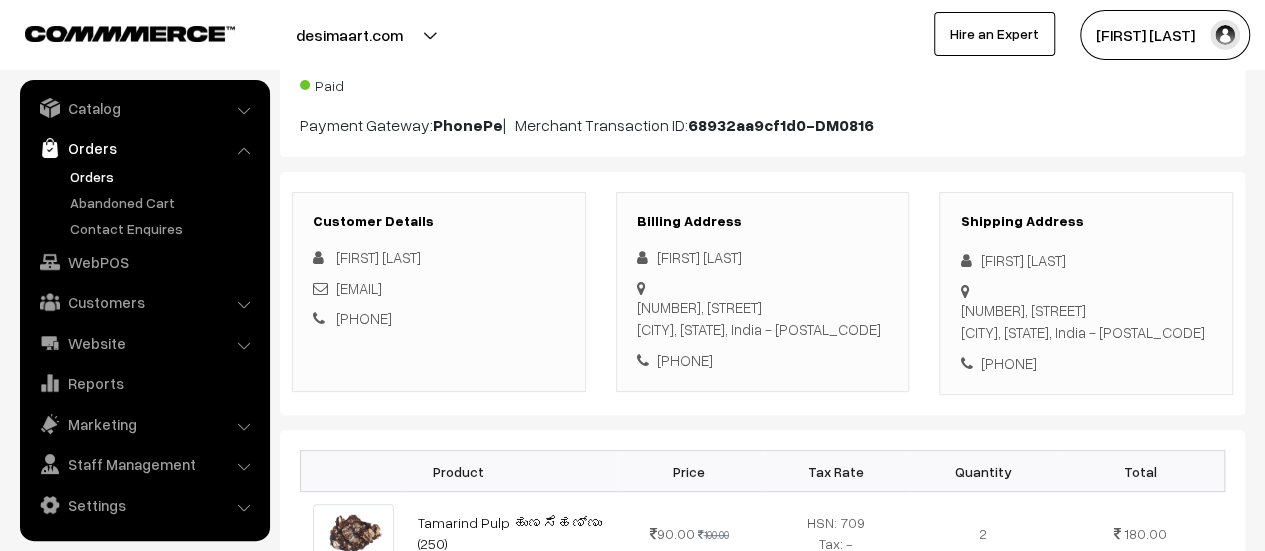 drag, startPoint x: 640, startPoint y: 303, endPoint x: 874, endPoint y: 345, distance: 237.73935 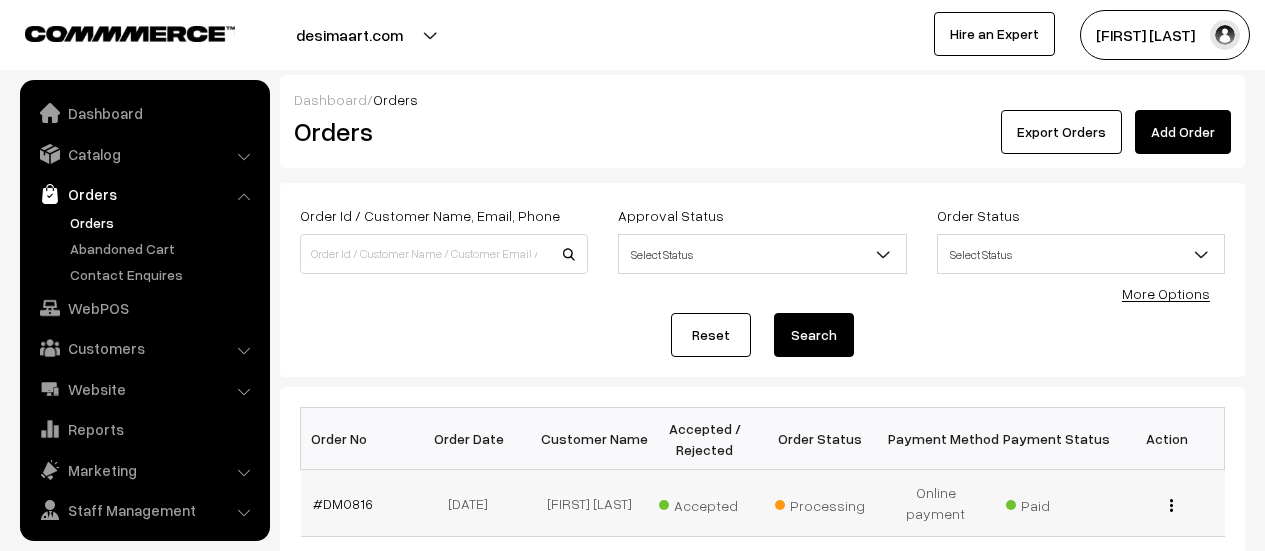 scroll, scrollTop: 302, scrollLeft: 0, axis: vertical 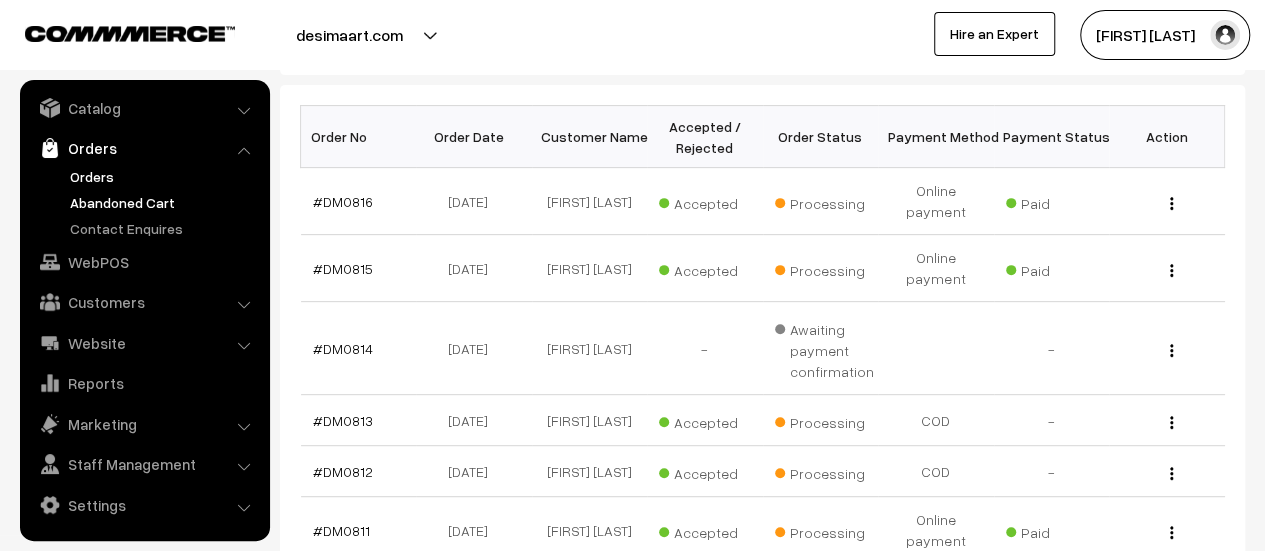 click on "Abandoned Cart" at bounding box center [164, 202] 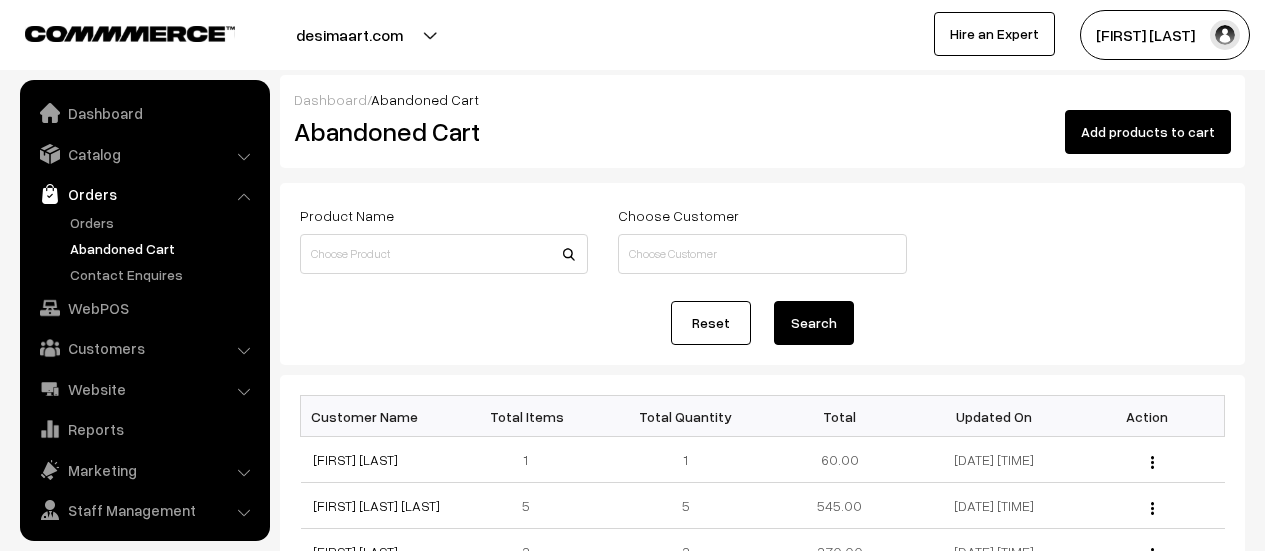 scroll, scrollTop: 0, scrollLeft: 0, axis: both 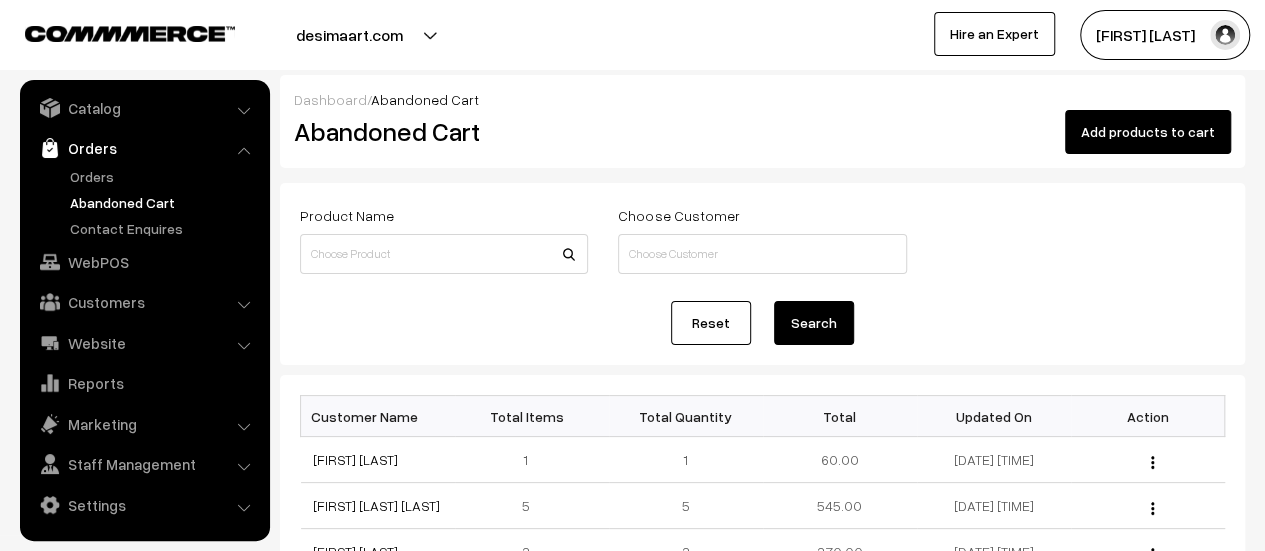 drag, startPoint x: 378, startPoint y: 457, endPoint x: 298, endPoint y: 458, distance: 80.00625 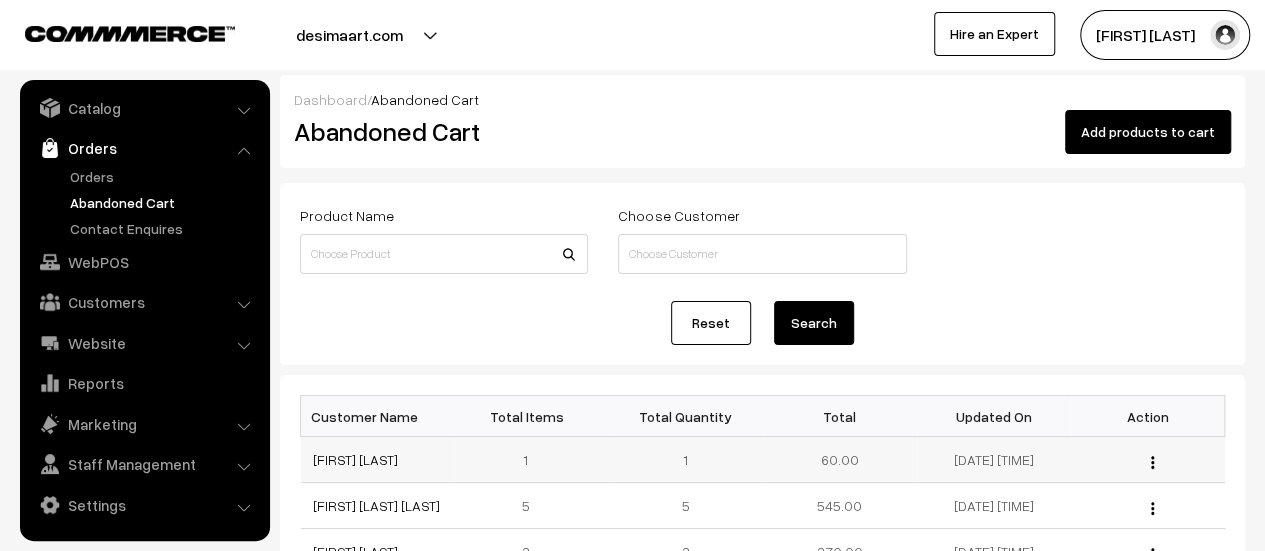 drag, startPoint x: 373, startPoint y: 460, endPoint x: 309, endPoint y: 463, distance: 64.070274 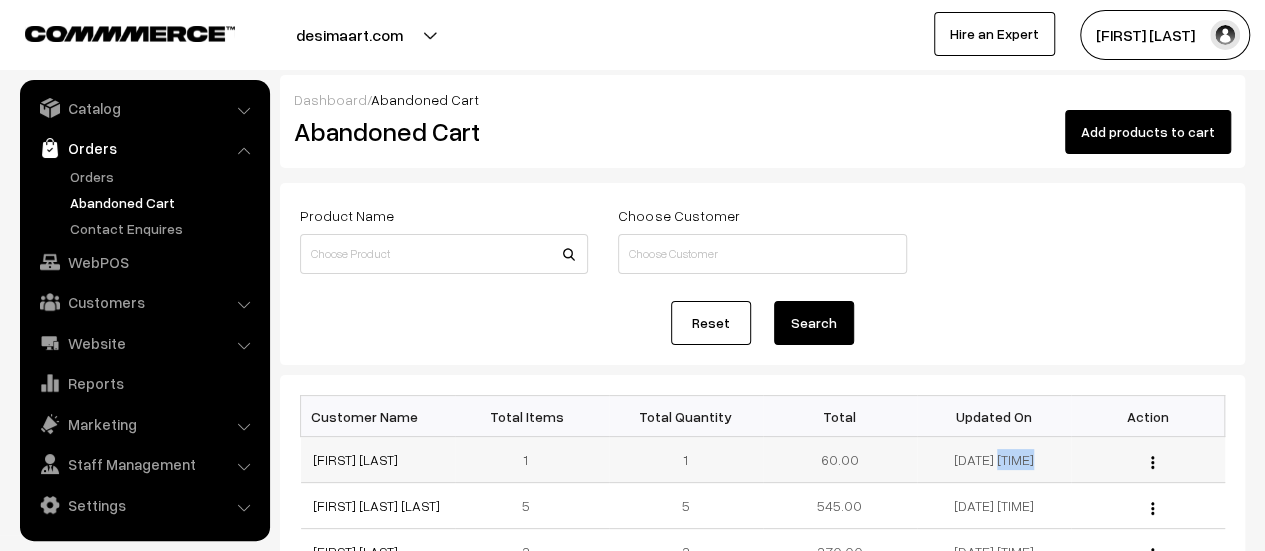 drag, startPoint x: 1004, startPoint y: 457, endPoint x: 925, endPoint y: 463, distance: 79.22752 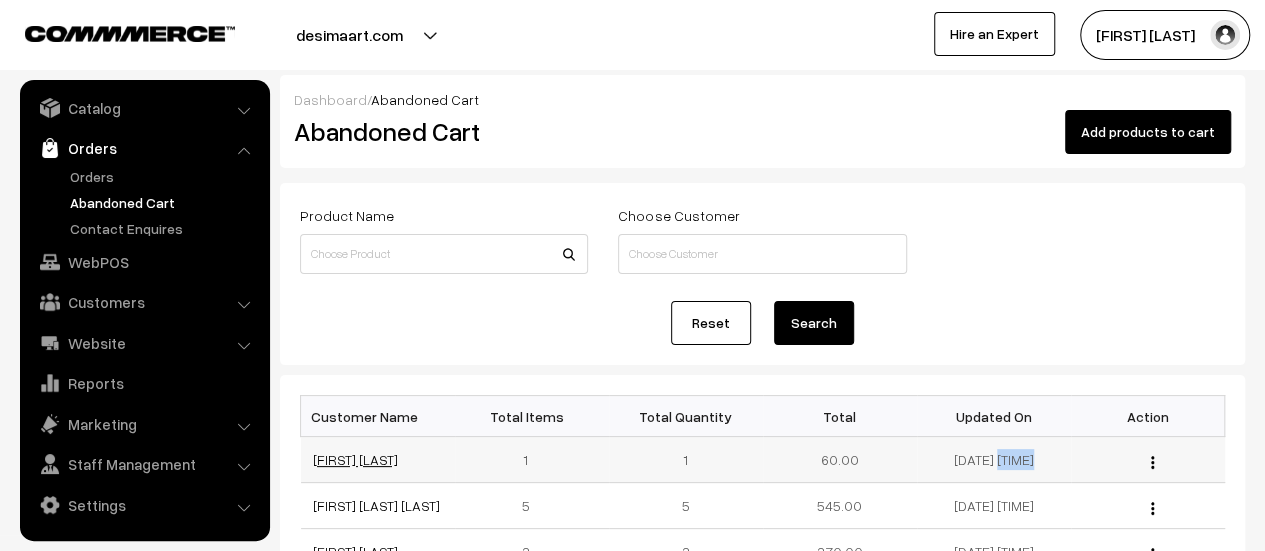 click on "[FIRST] [LAST]" at bounding box center [355, 459] 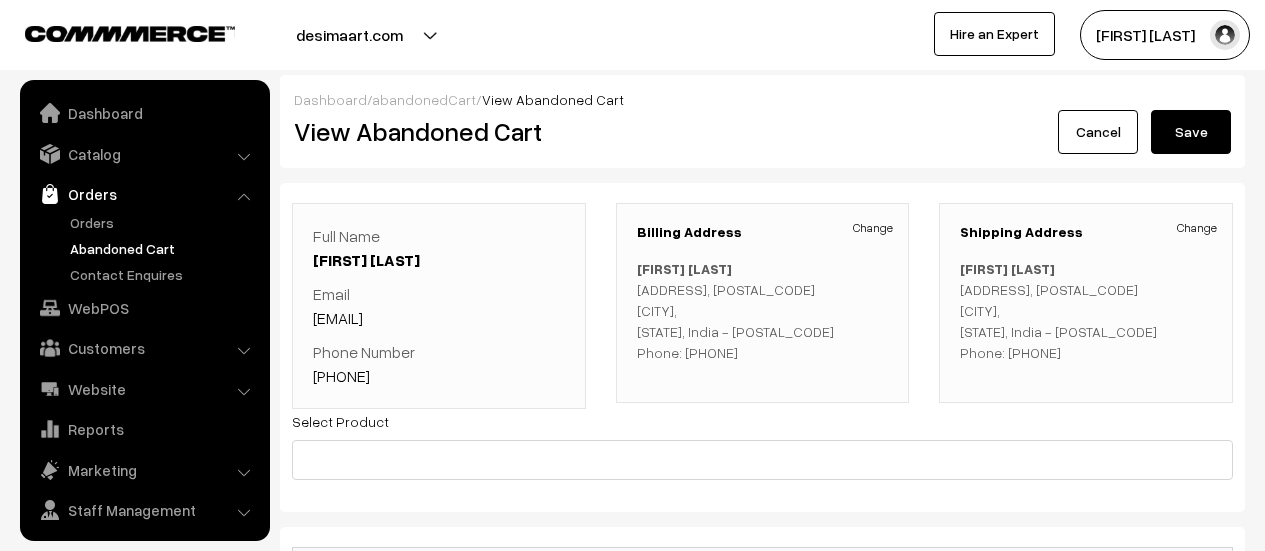 scroll, scrollTop: 0, scrollLeft: 0, axis: both 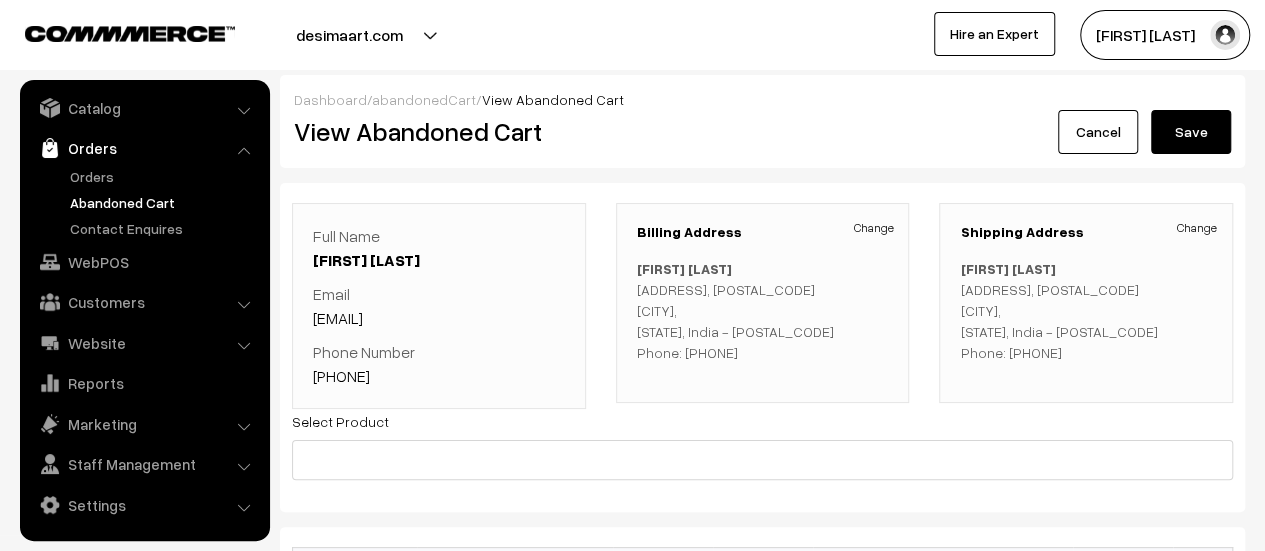 drag, startPoint x: 305, startPoint y: 319, endPoint x: 484, endPoint y: 314, distance: 179.06982 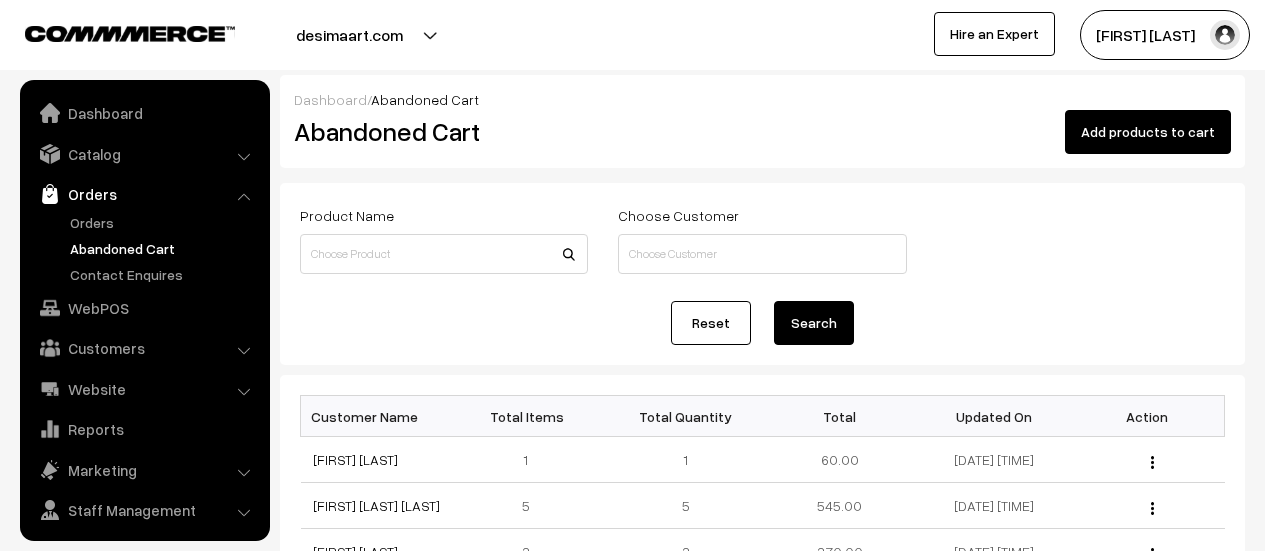 scroll, scrollTop: 0, scrollLeft: 0, axis: both 